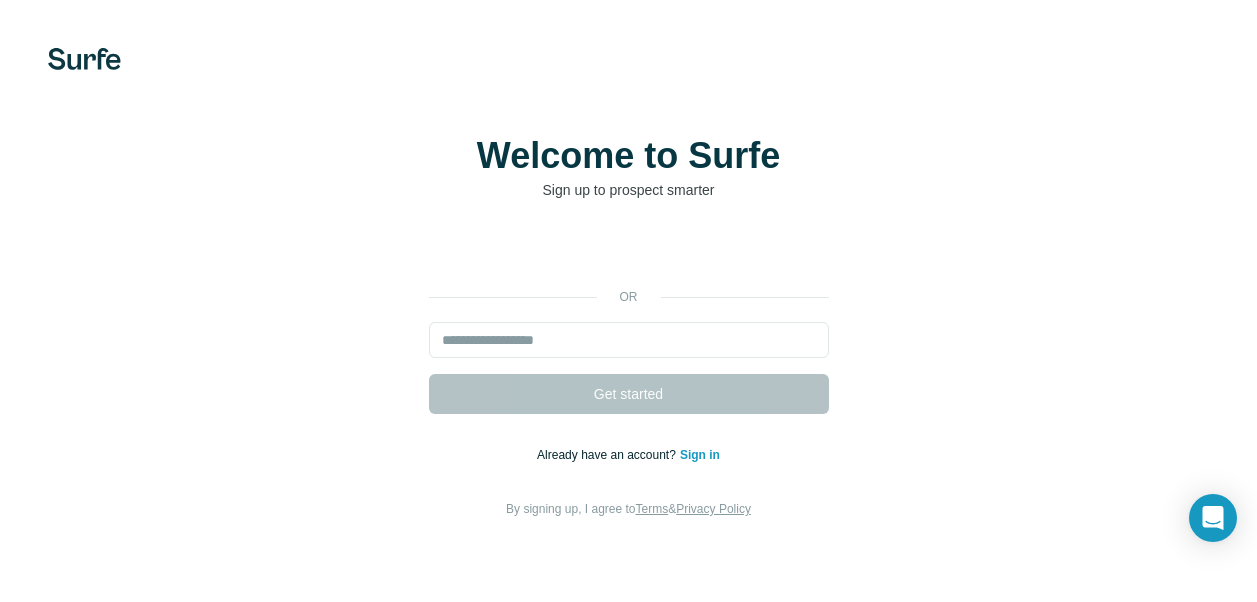 scroll, scrollTop: 0, scrollLeft: 0, axis: both 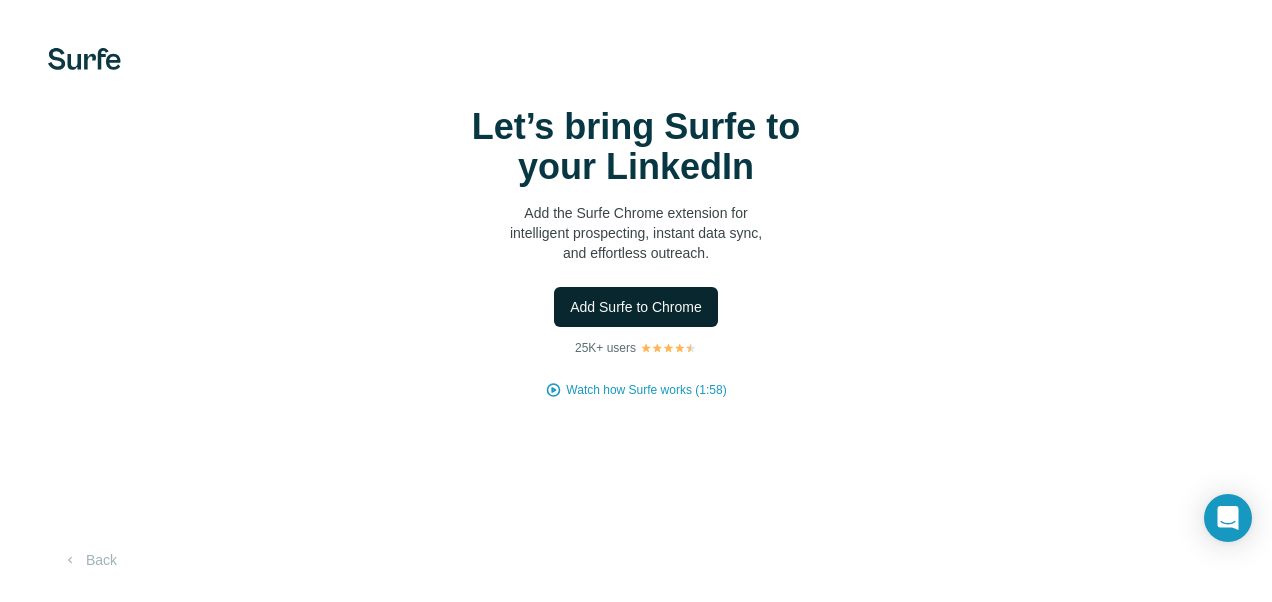drag, startPoint x: 651, startPoint y: 306, endPoint x: 652, endPoint y: 296, distance: 10.049875 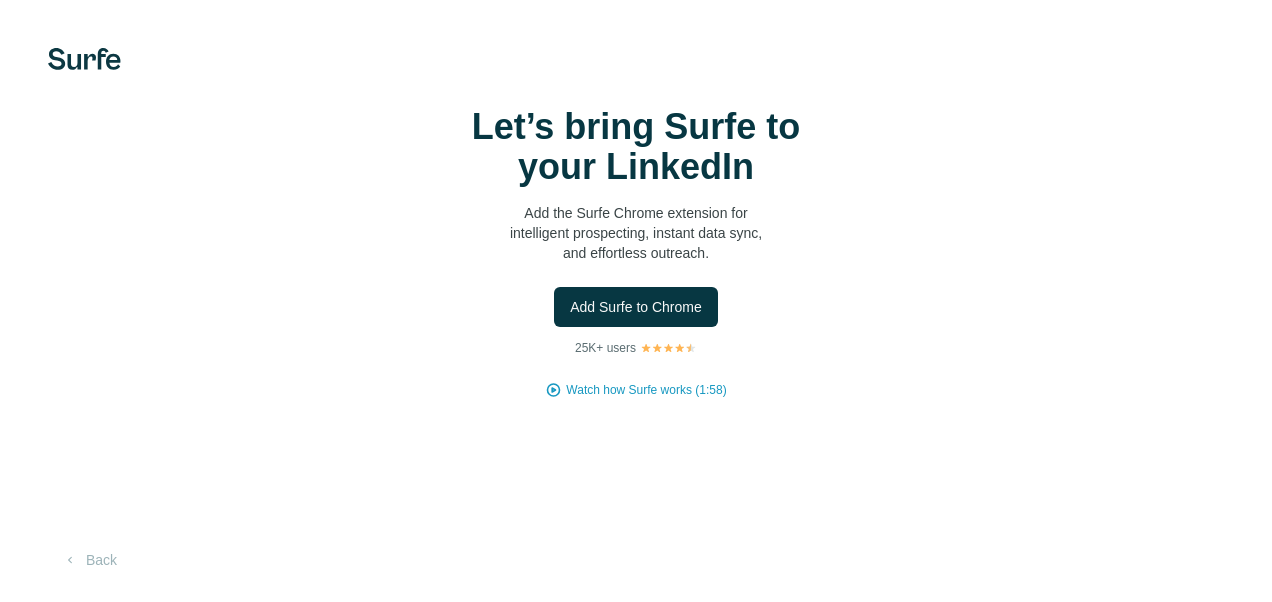 scroll, scrollTop: 0, scrollLeft: 0, axis: both 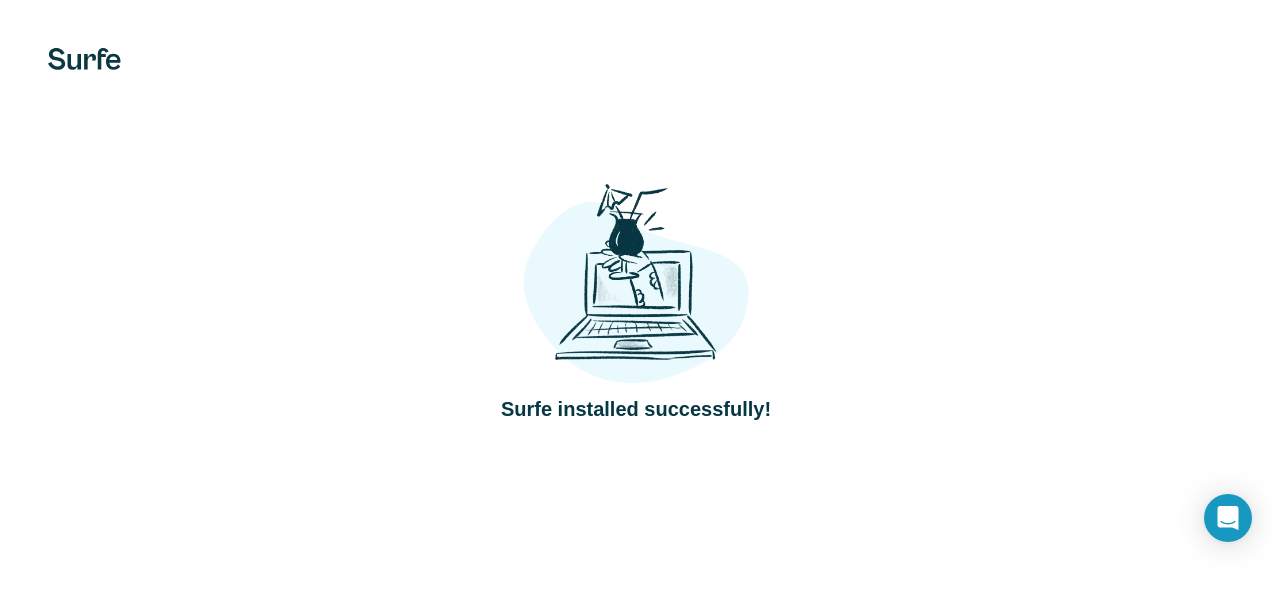 drag, startPoint x: 863, startPoint y: 265, endPoint x: 858, endPoint y: 254, distance: 12.083046 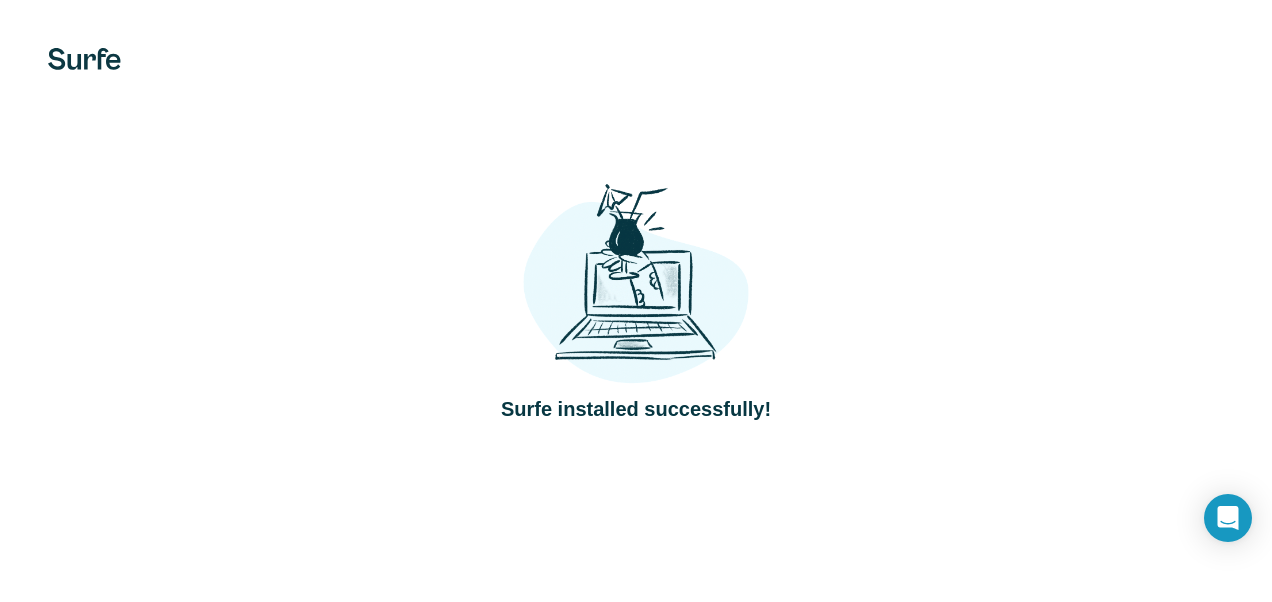 click on "Surfe installed successfully!" at bounding box center [636, 301] 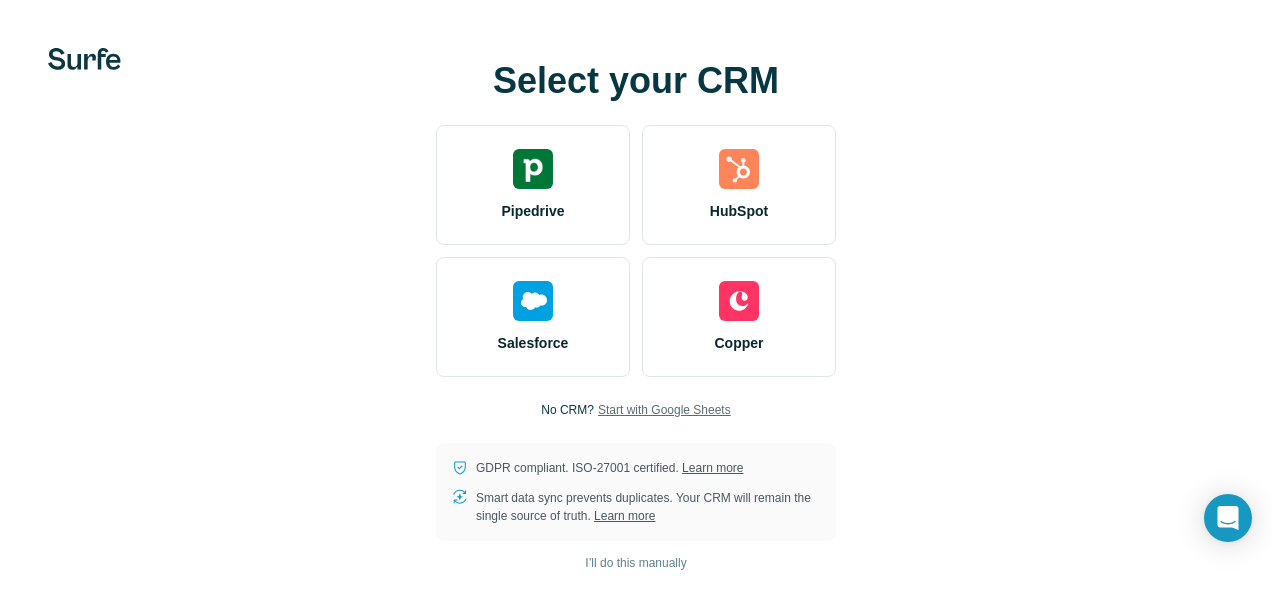click on "Start with Google Sheets" at bounding box center (664, 410) 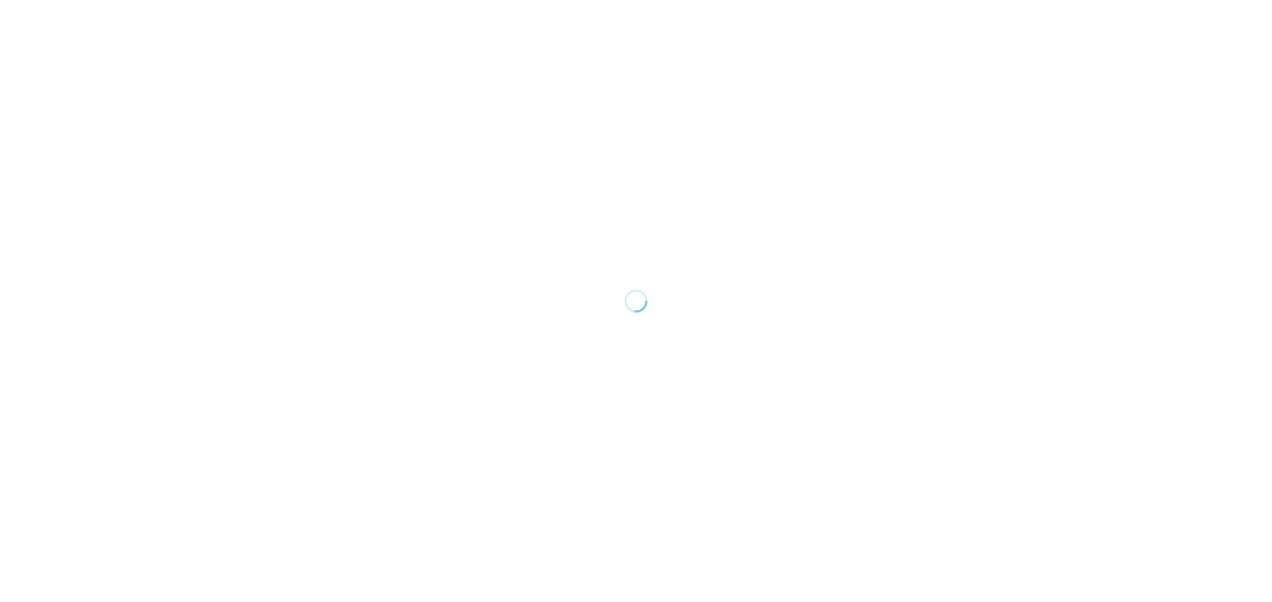 scroll, scrollTop: 0, scrollLeft: 0, axis: both 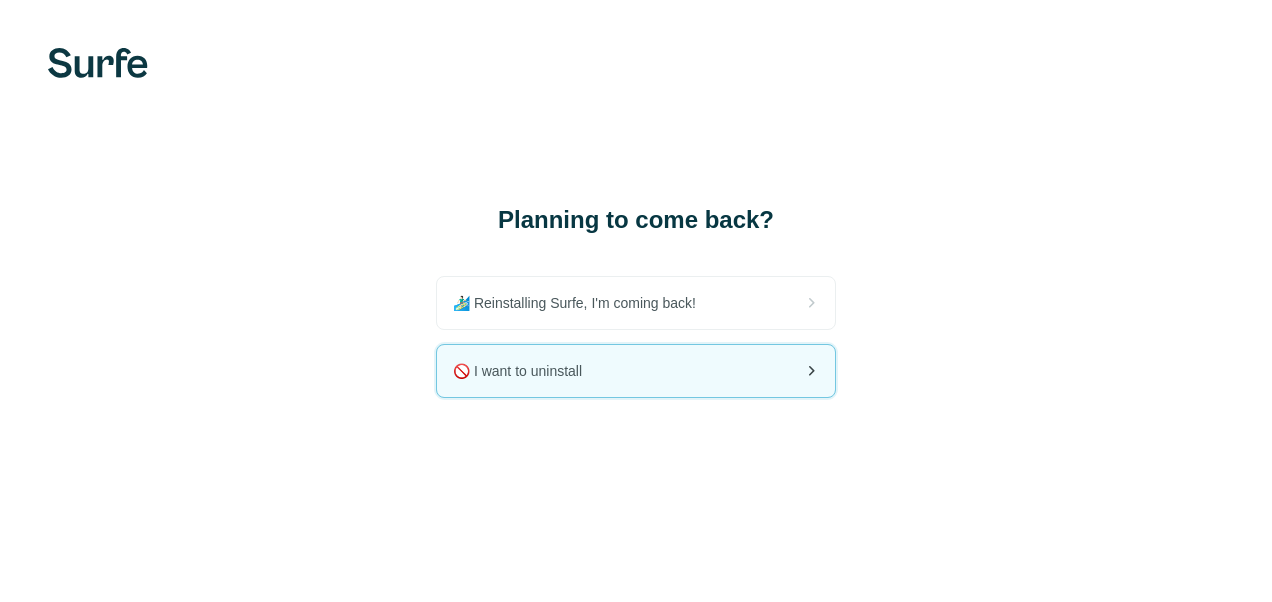 click on "🚫  I want to uninstall" at bounding box center (636, 371) 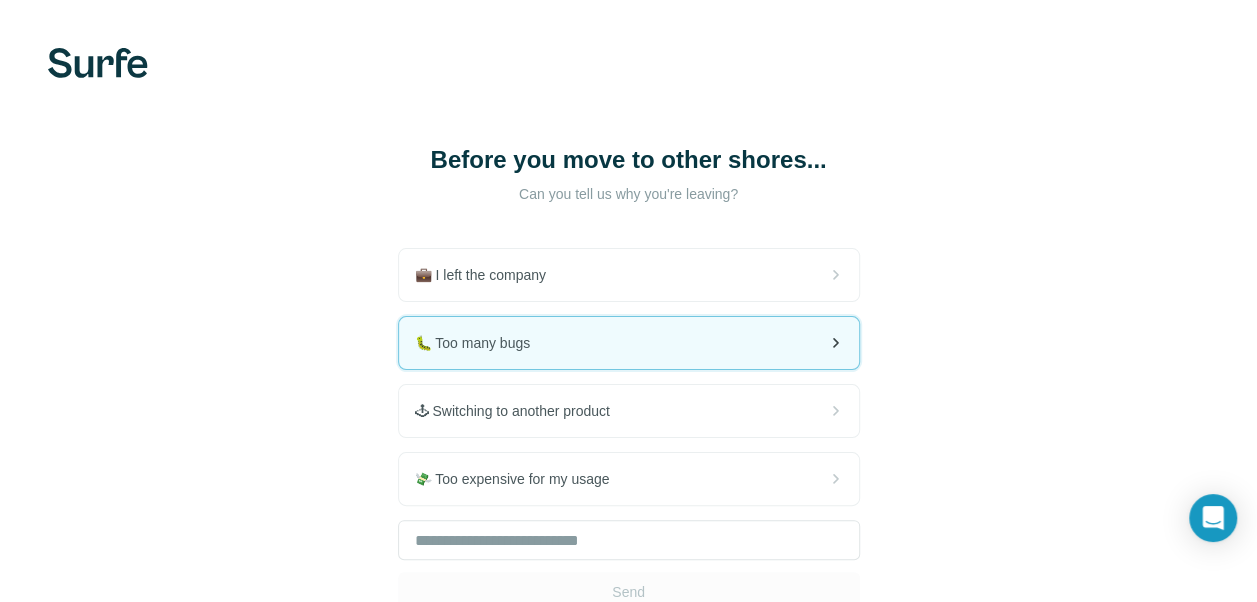 click on "🐛  Too many bugs" at bounding box center (629, 343) 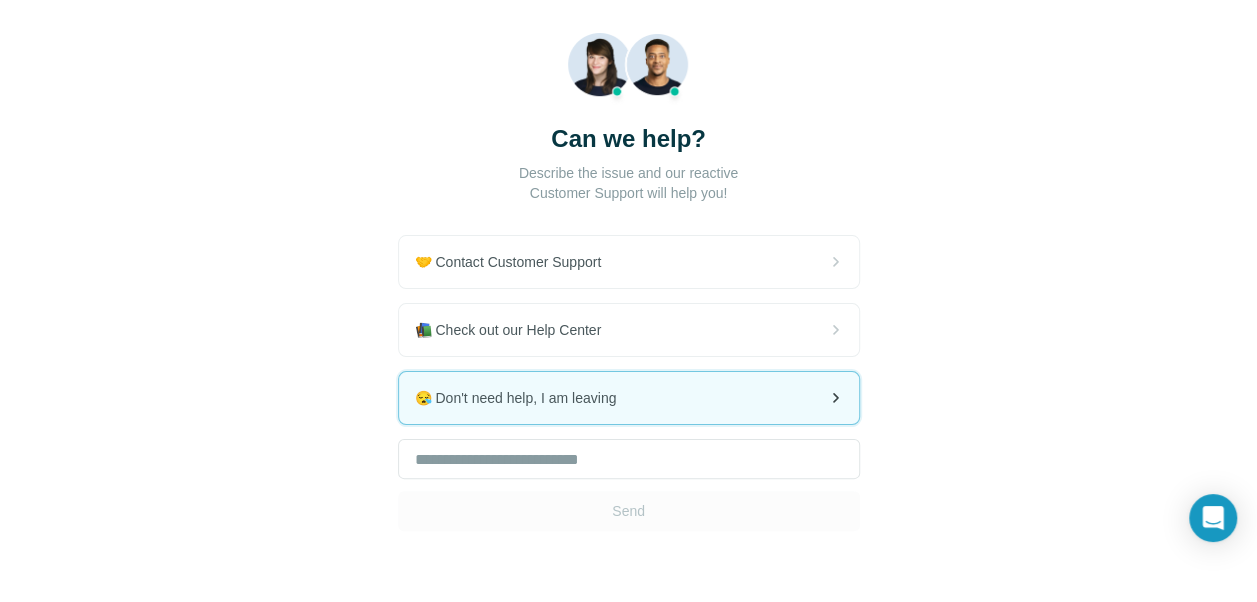 scroll, scrollTop: 183, scrollLeft: 0, axis: vertical 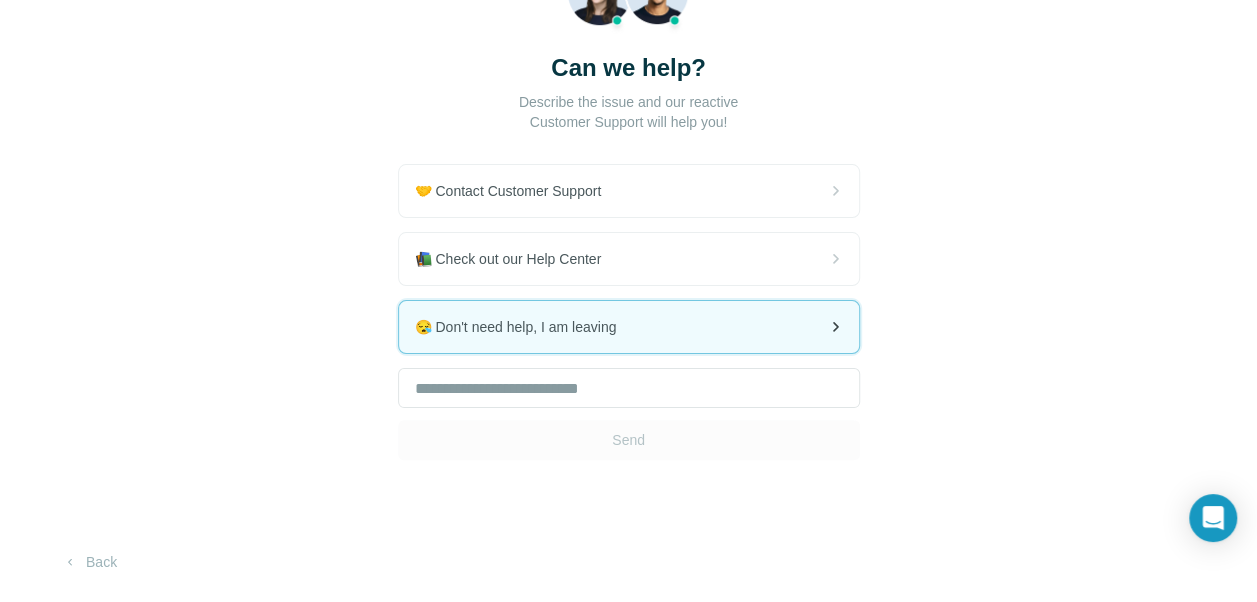 click on "😪  Don't need help, I am leaving" at bounding box center (629, 327) 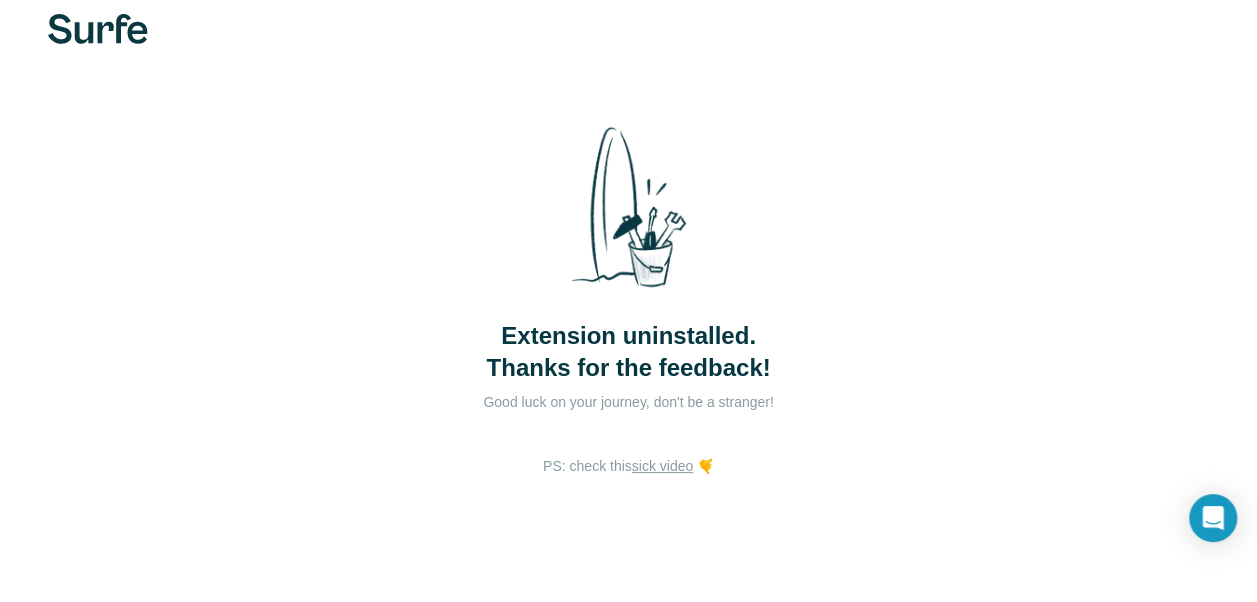 scroll, scrollTop: 52, scrollLeft: 0, axis: vertical 